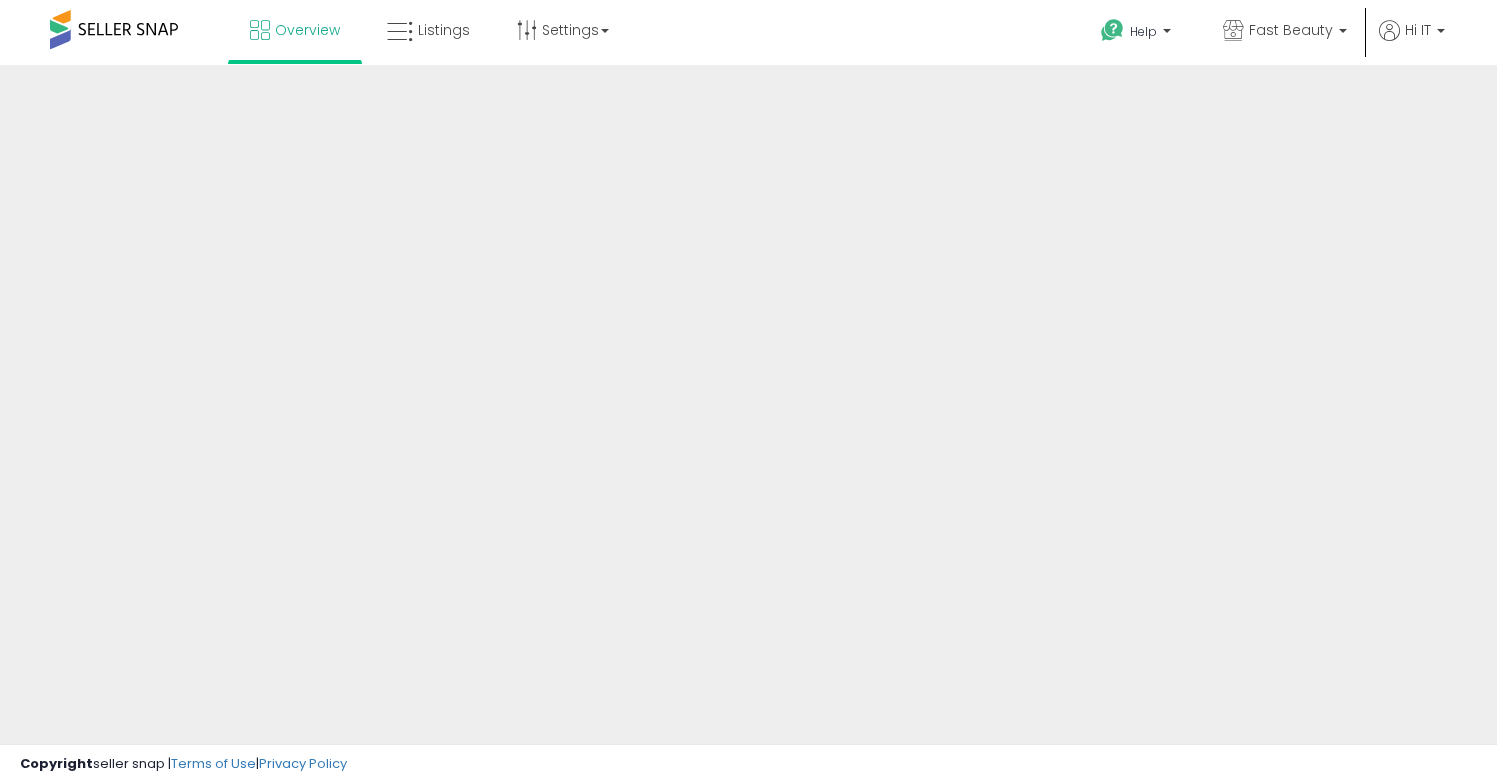 scroll, scrollTop: 0, scrollLeft: 0, axis: both 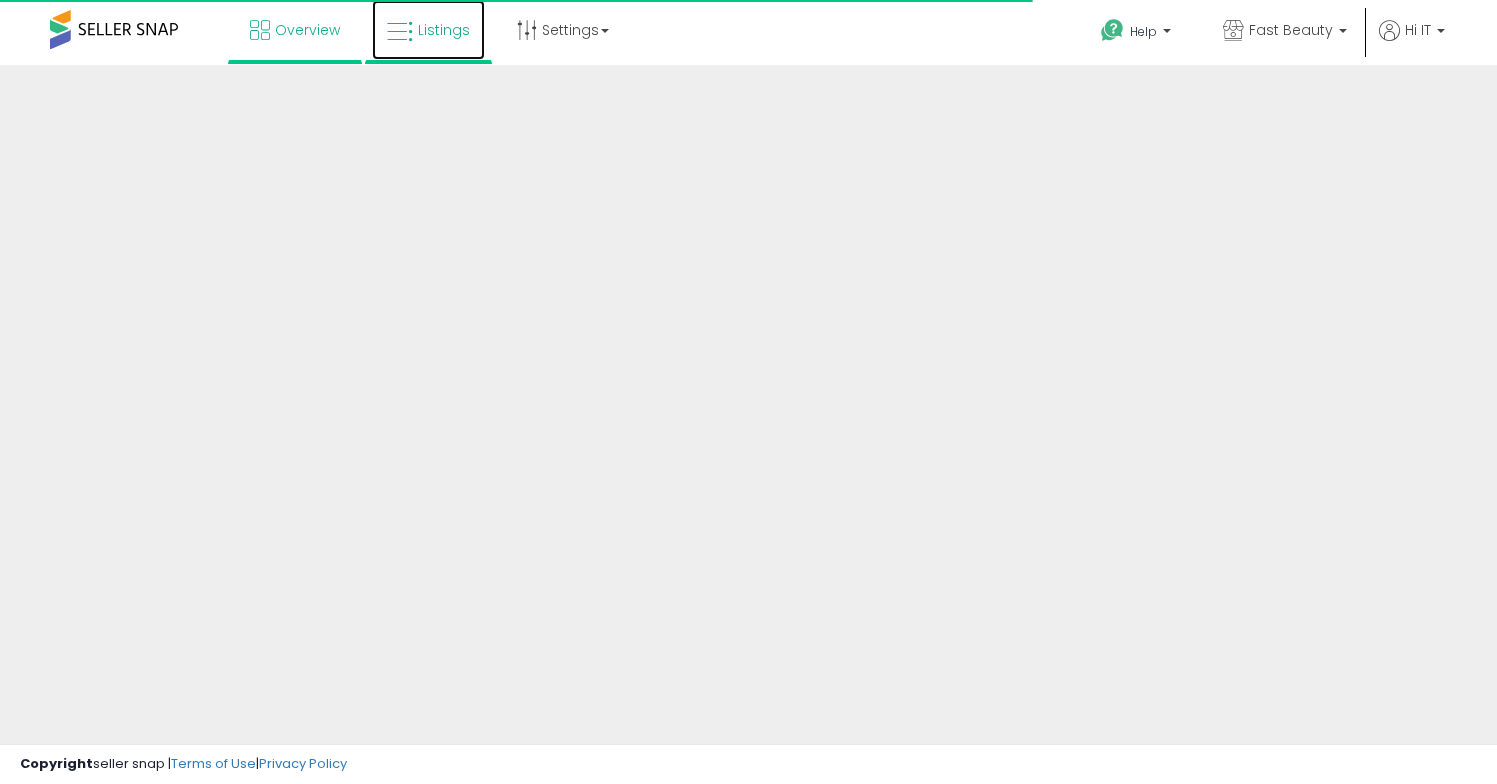 click on "Listings" at bounding box center [428, 30] 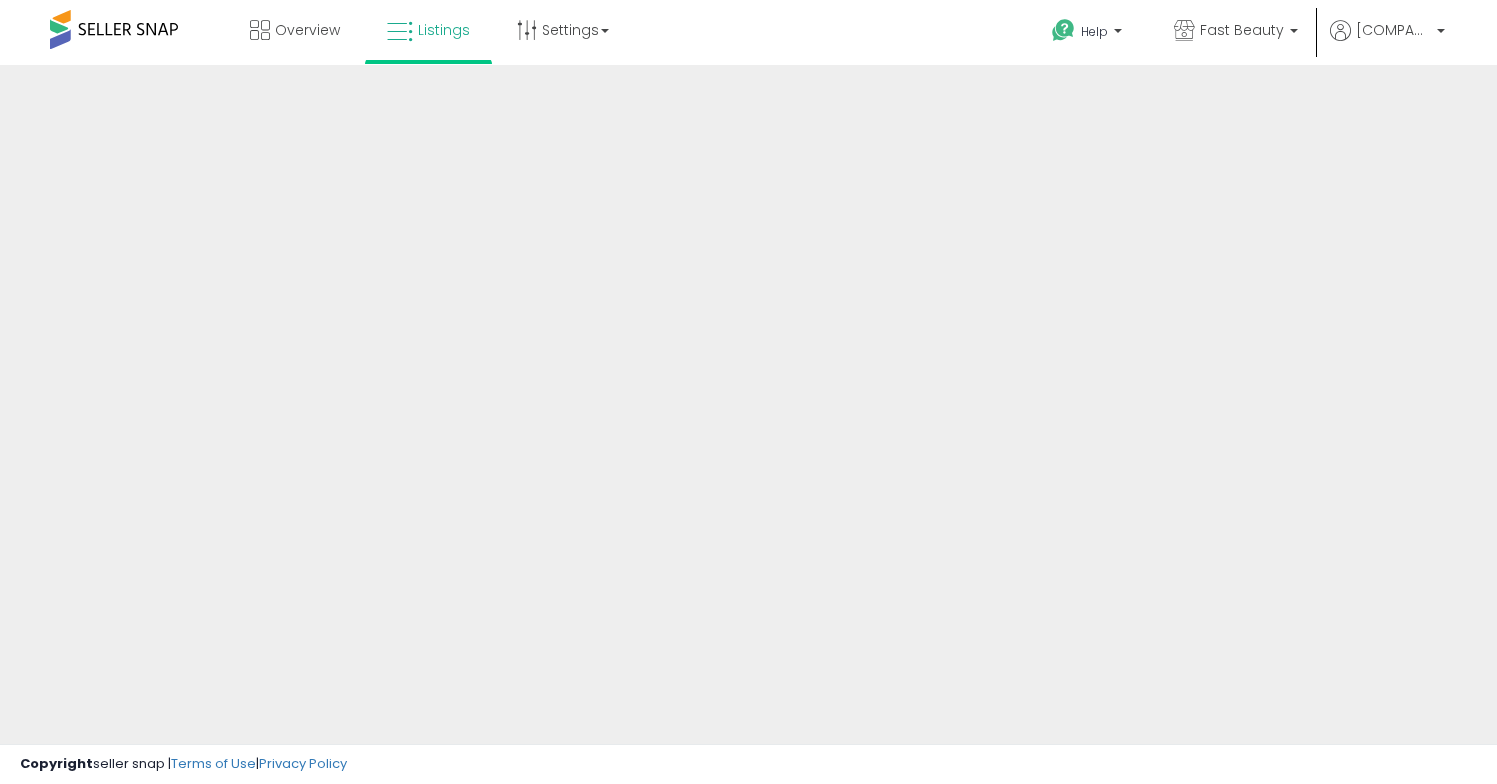 scroll, scrollTop: 0, scrollLeft: 0, axis: both 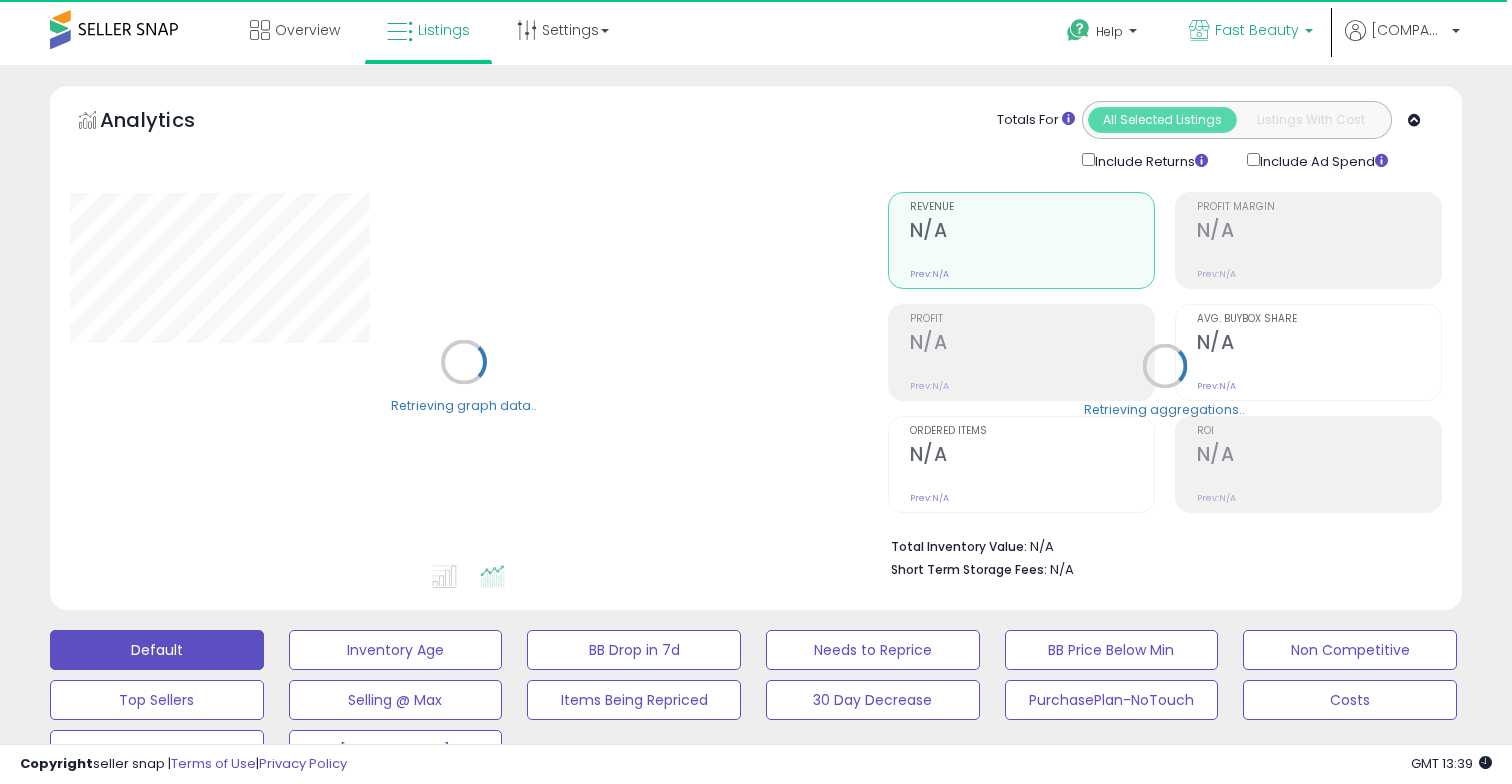 click on "Fast Beauty" at bounding box center [1257, 30] 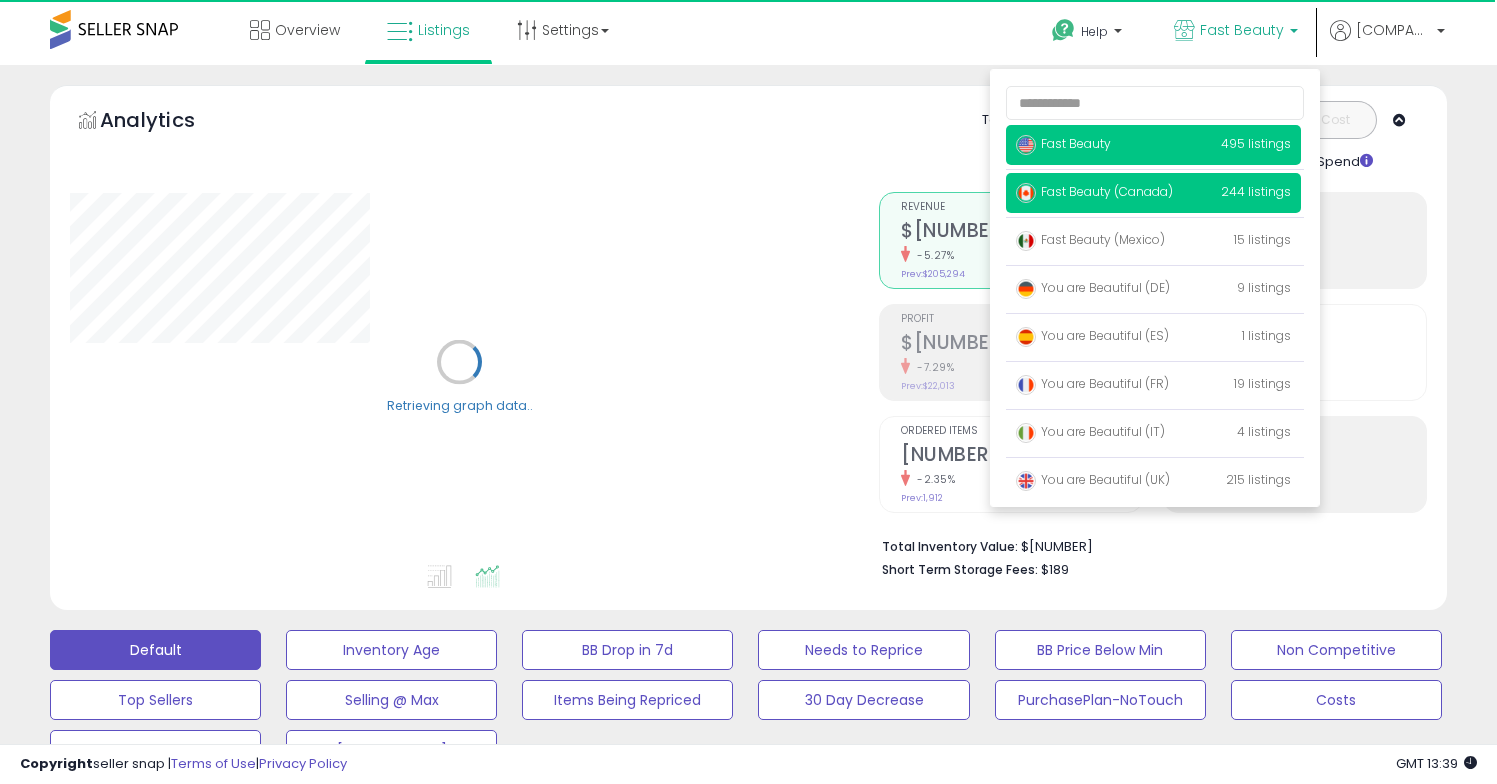 click on "Fast Beauty (Canada)" at bounding box center (1063, 143) 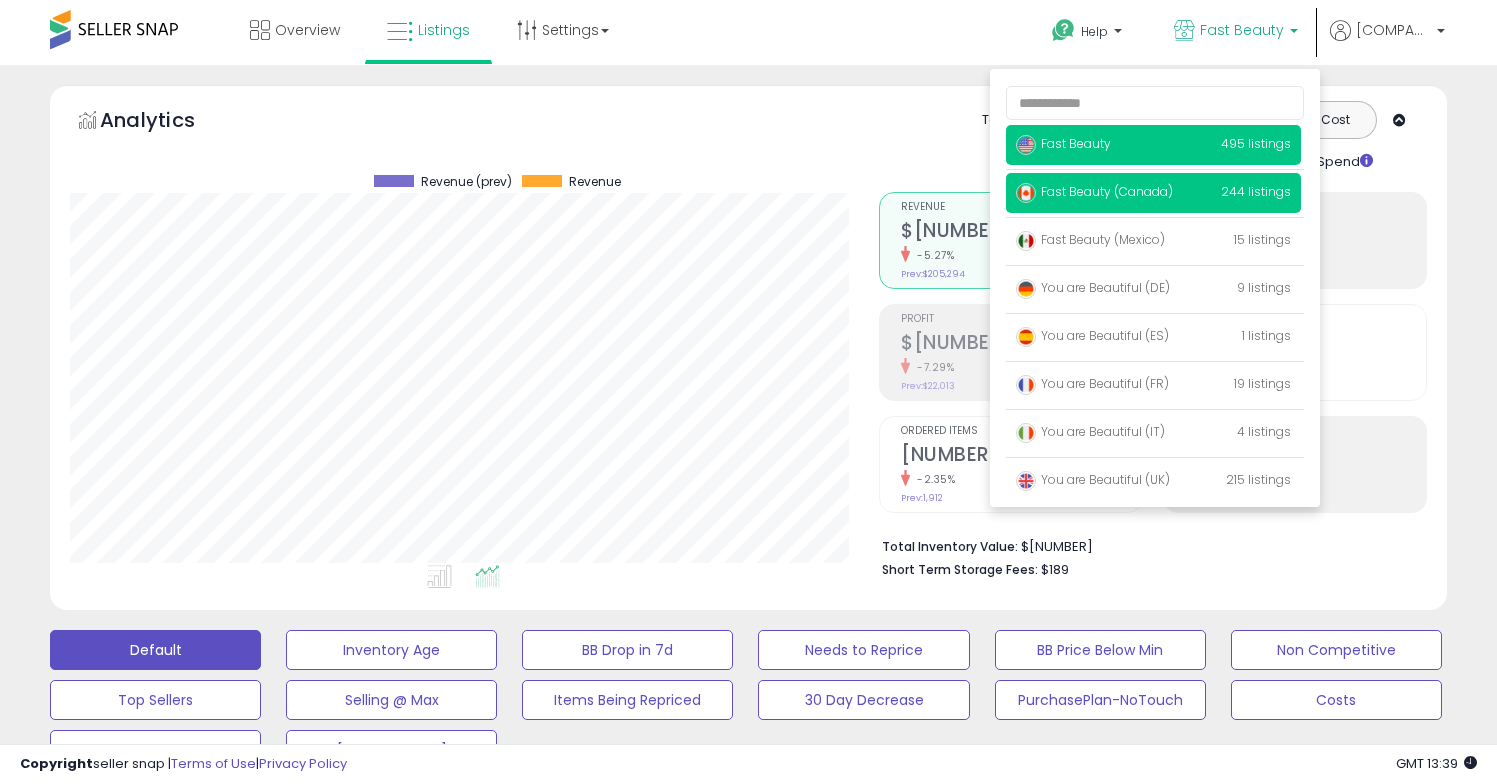 scroll, scrollTop: 999590, scrollLeft: 999191, axis: both 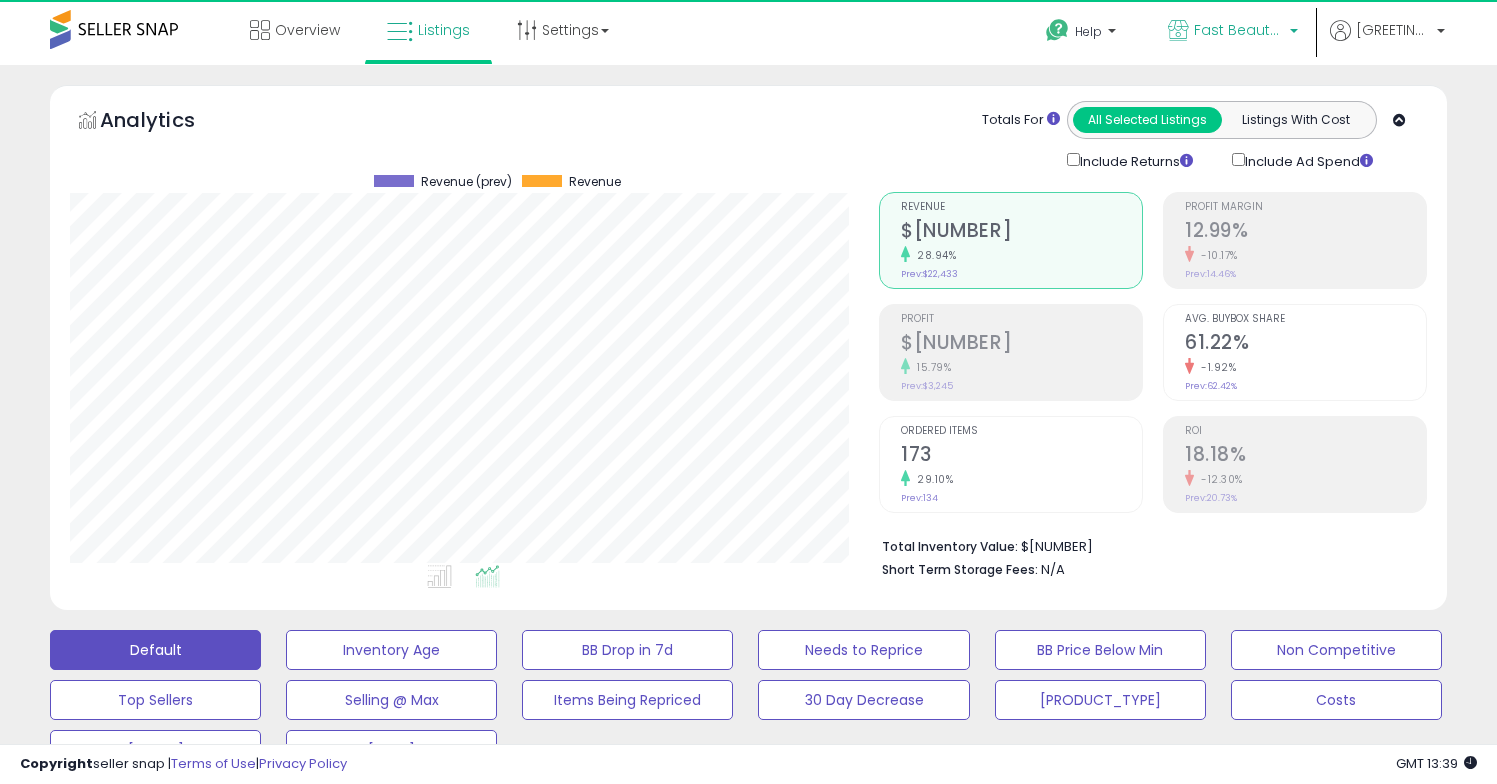 click on "Fast Beauty (Canada)" at bounding box center (1239, 30) 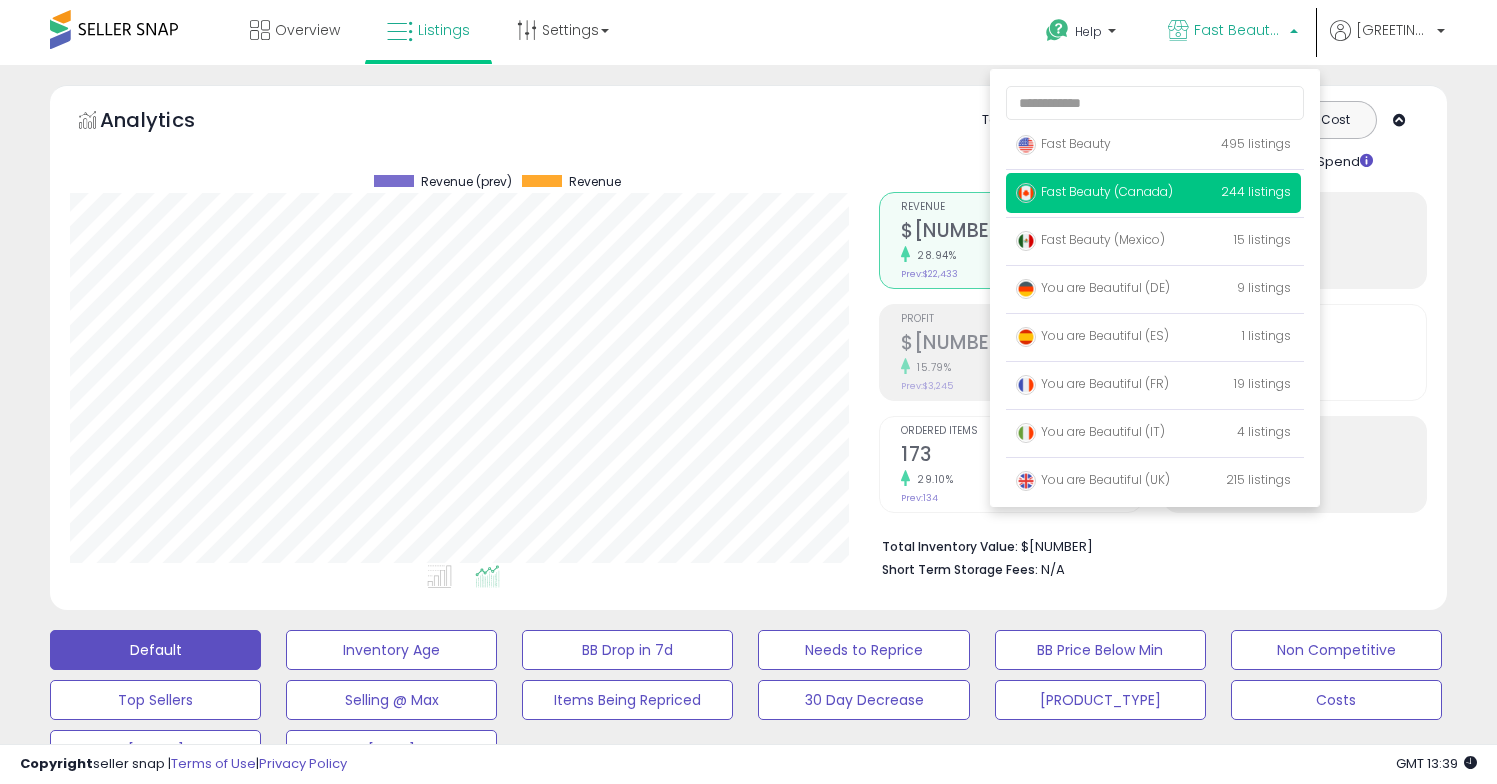 click on "Fast Beauty (Canada)" at bounding box center [1239, 30] 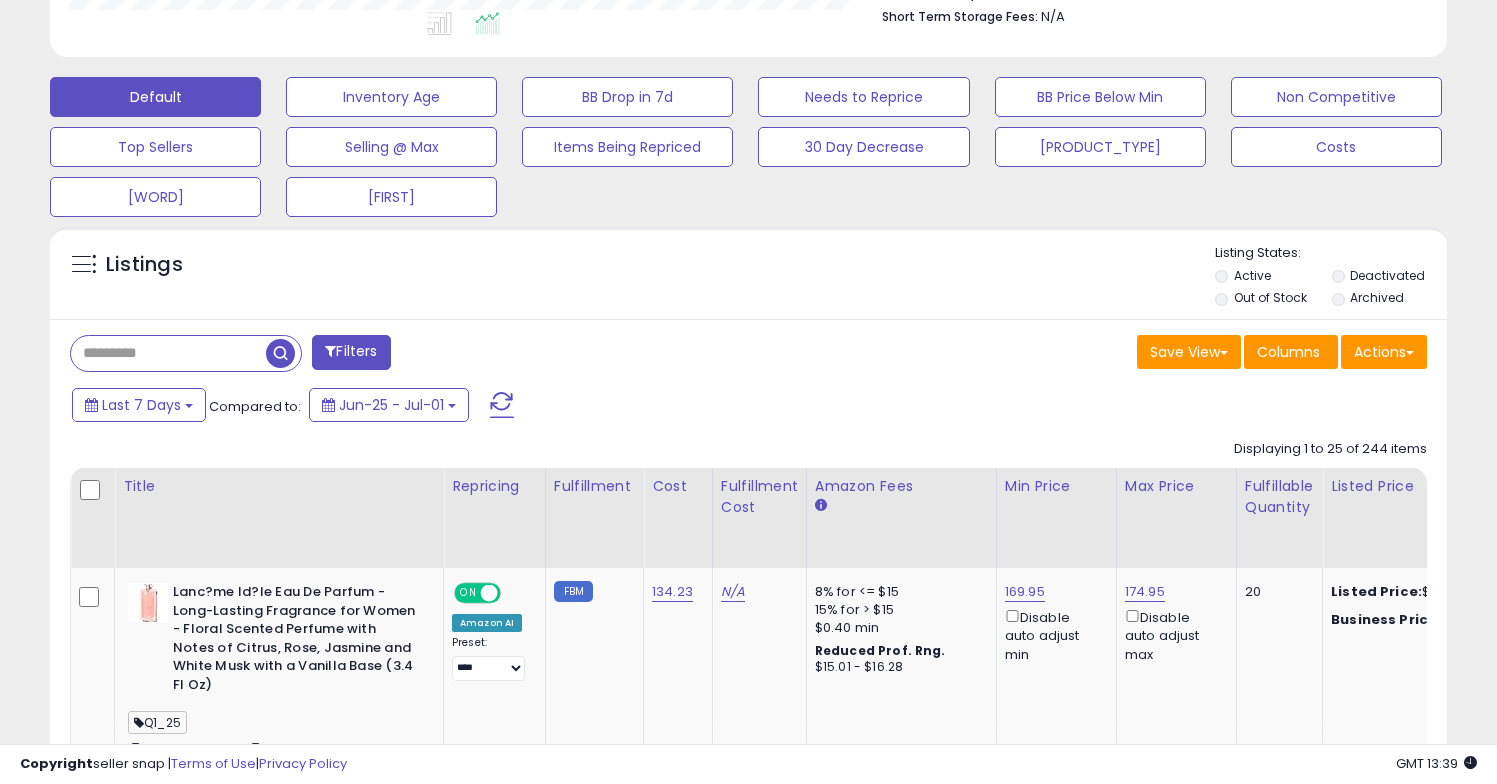 scroll, scrollTop: 627, scrollLeft: 0, axis: vertical 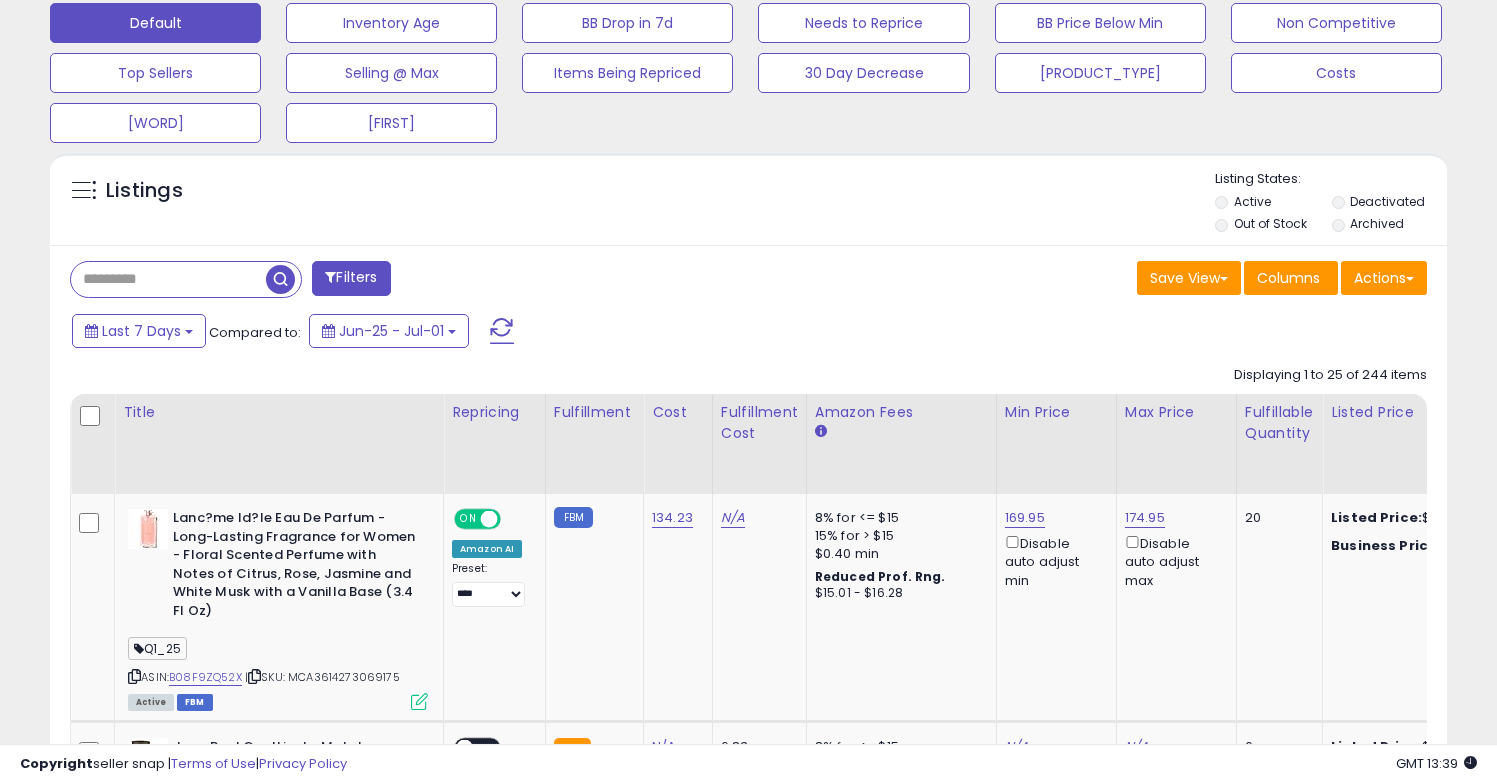 click at bounding box center (168, 279) 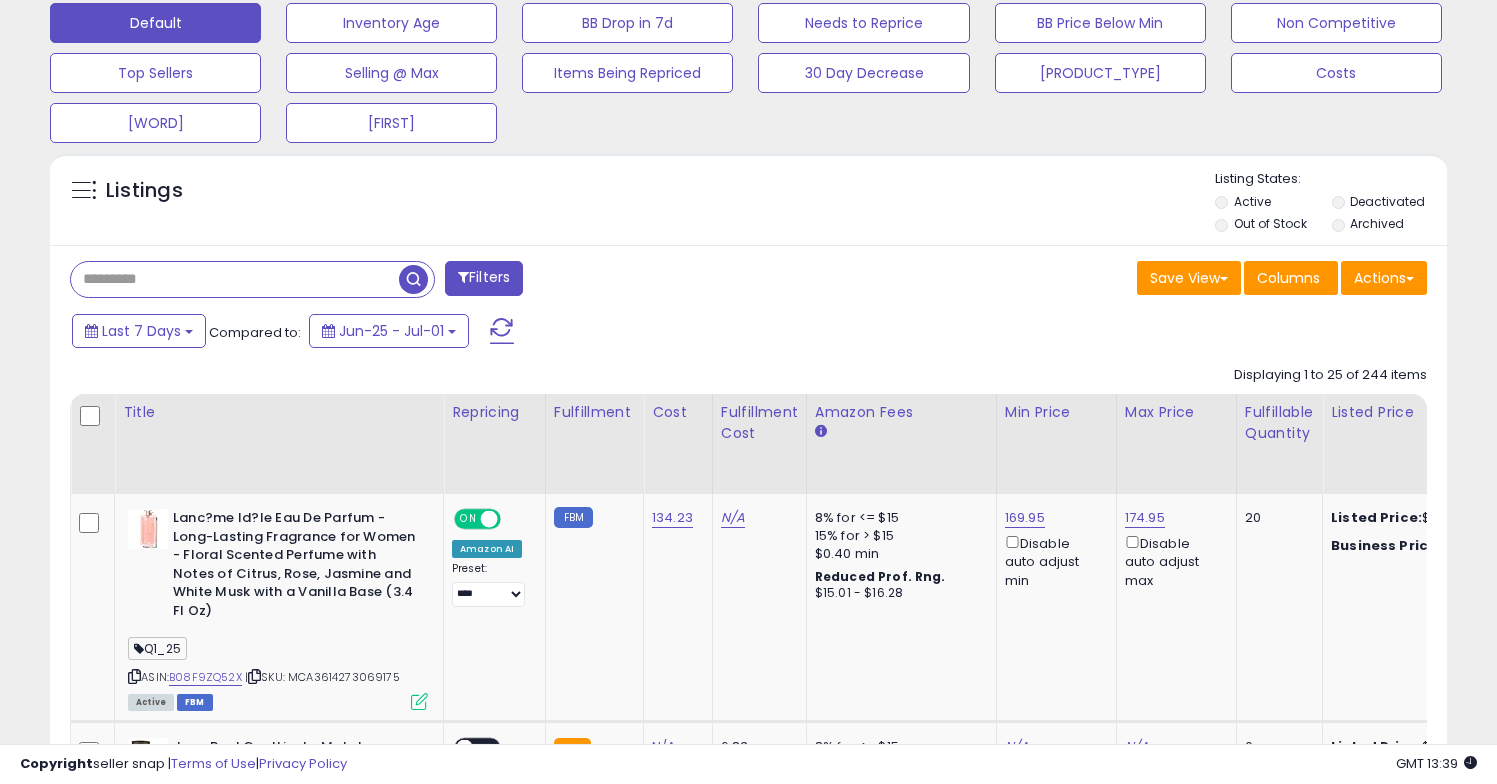 paste on "**********" 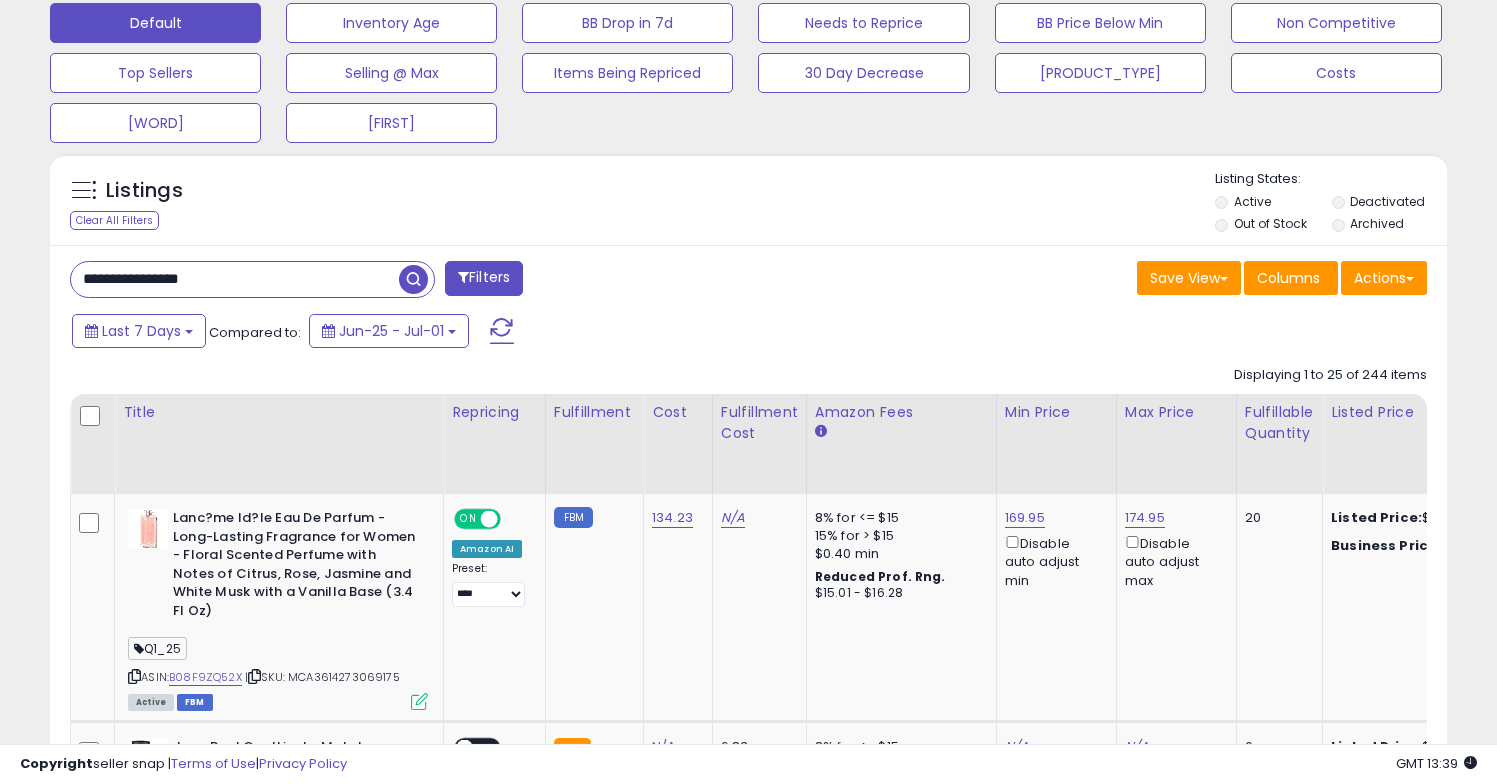 type on "**********" 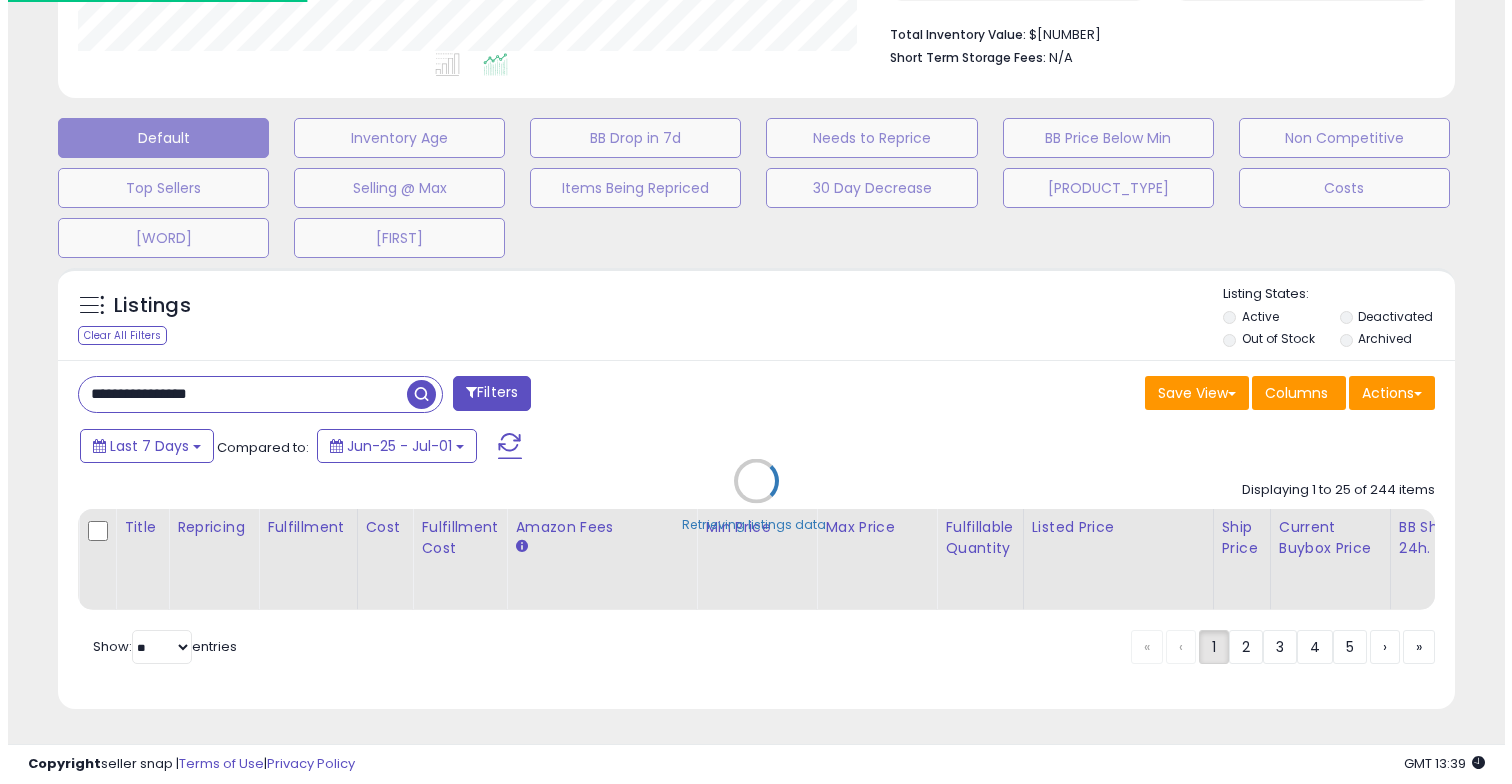 scroll, scrollTop: 527, scrollLeft: 0, axis: vertical 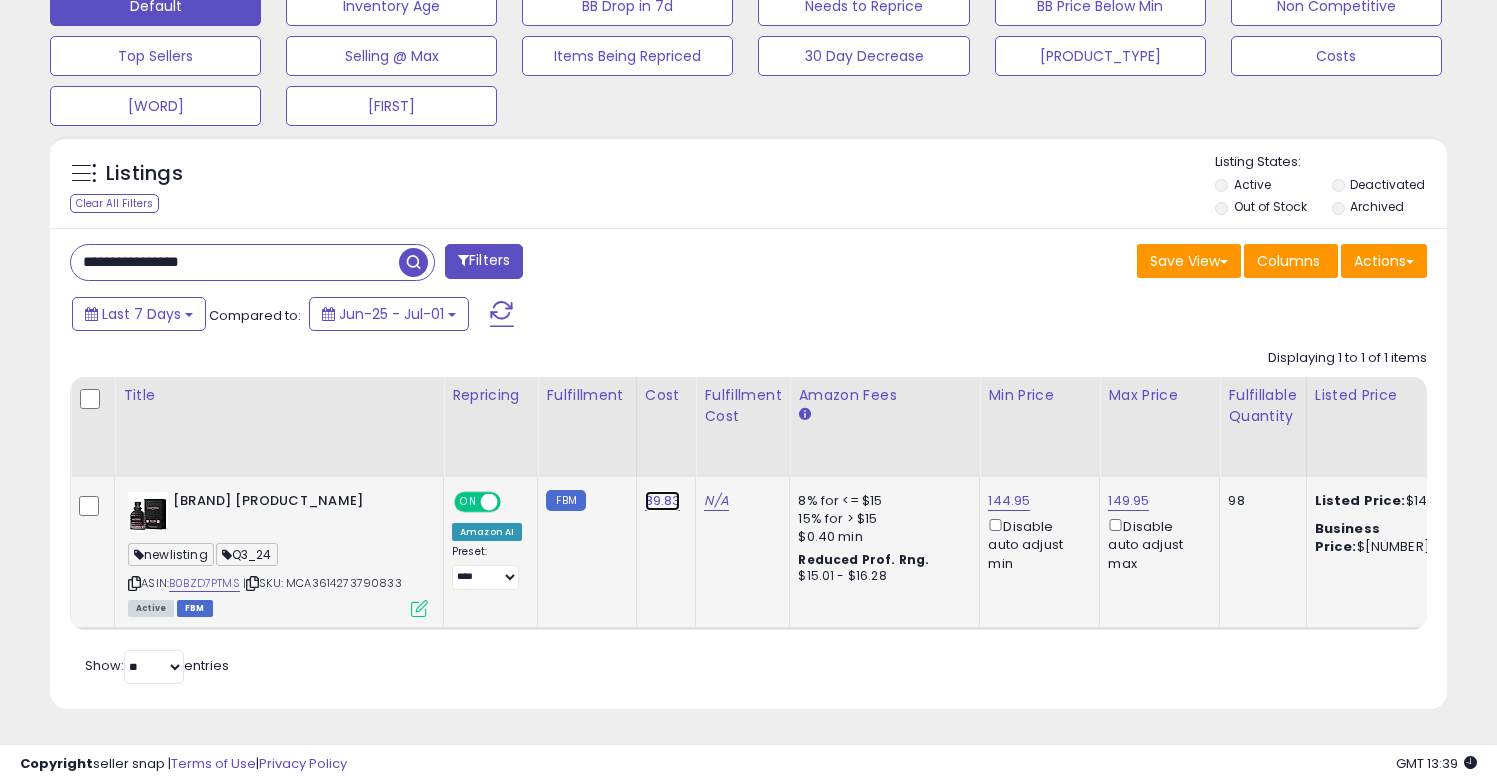 click on "89.83" at bounding box center [663, 501] 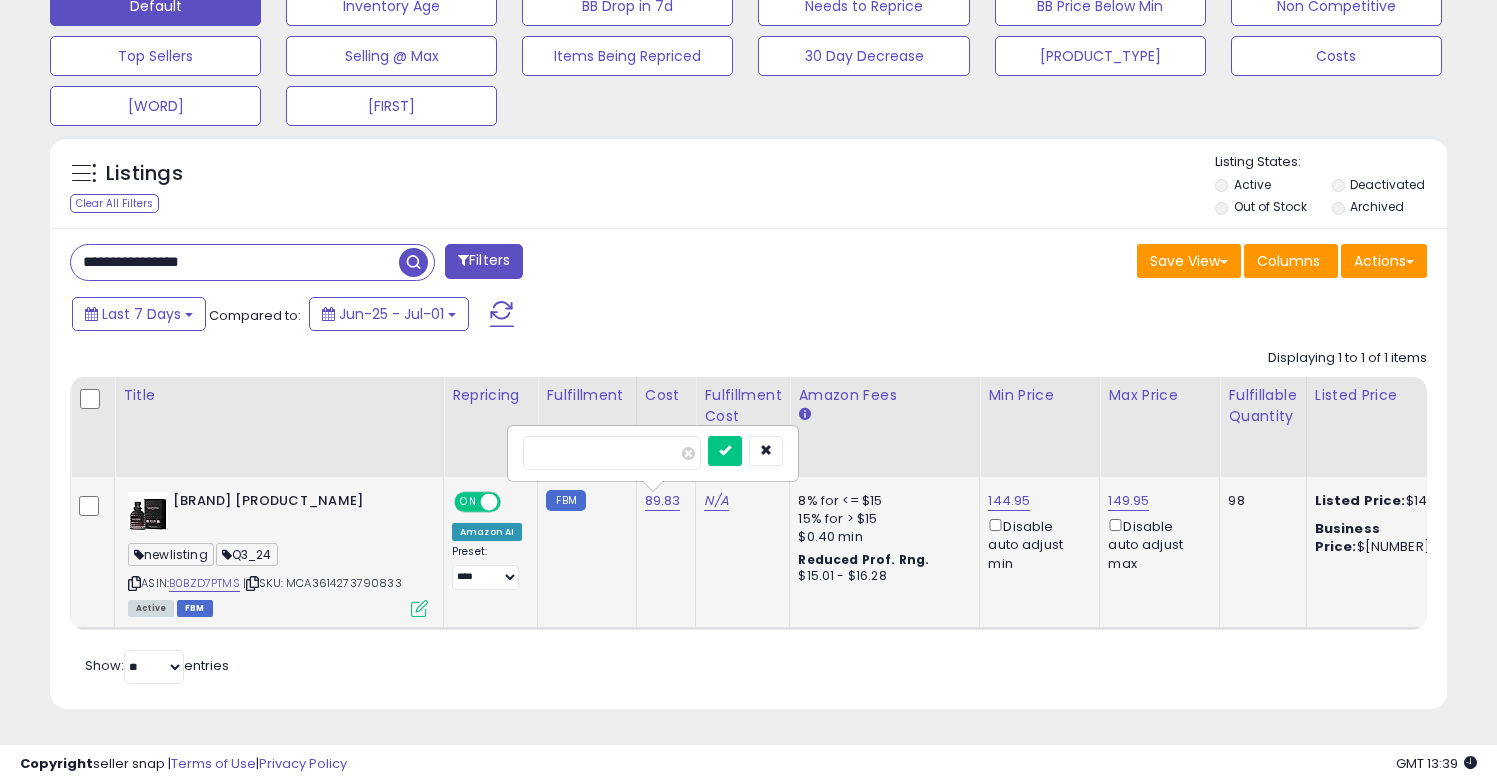 click on "*****" at bounding box center (612, 453) 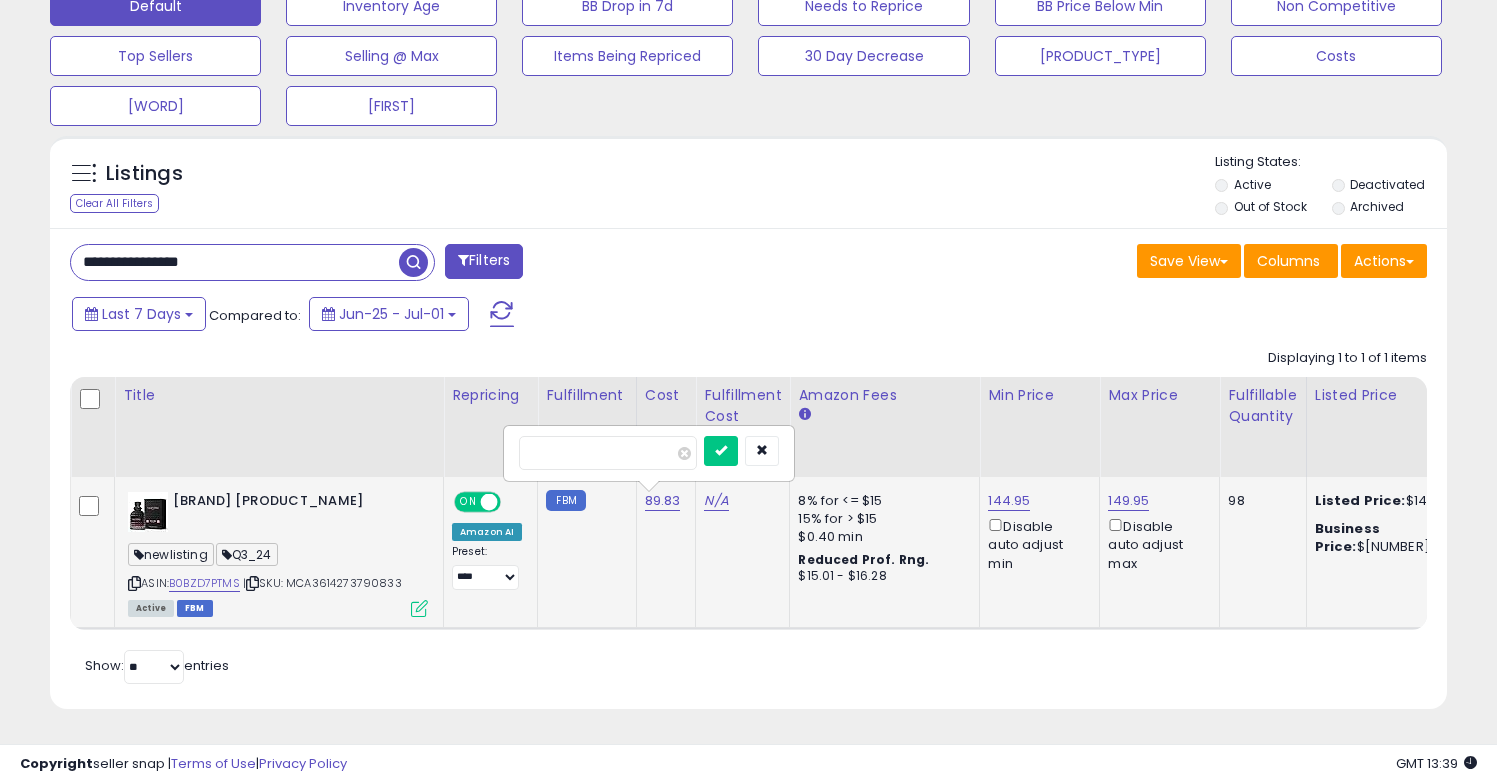 click on "*****" at bounding box center [608, 453] 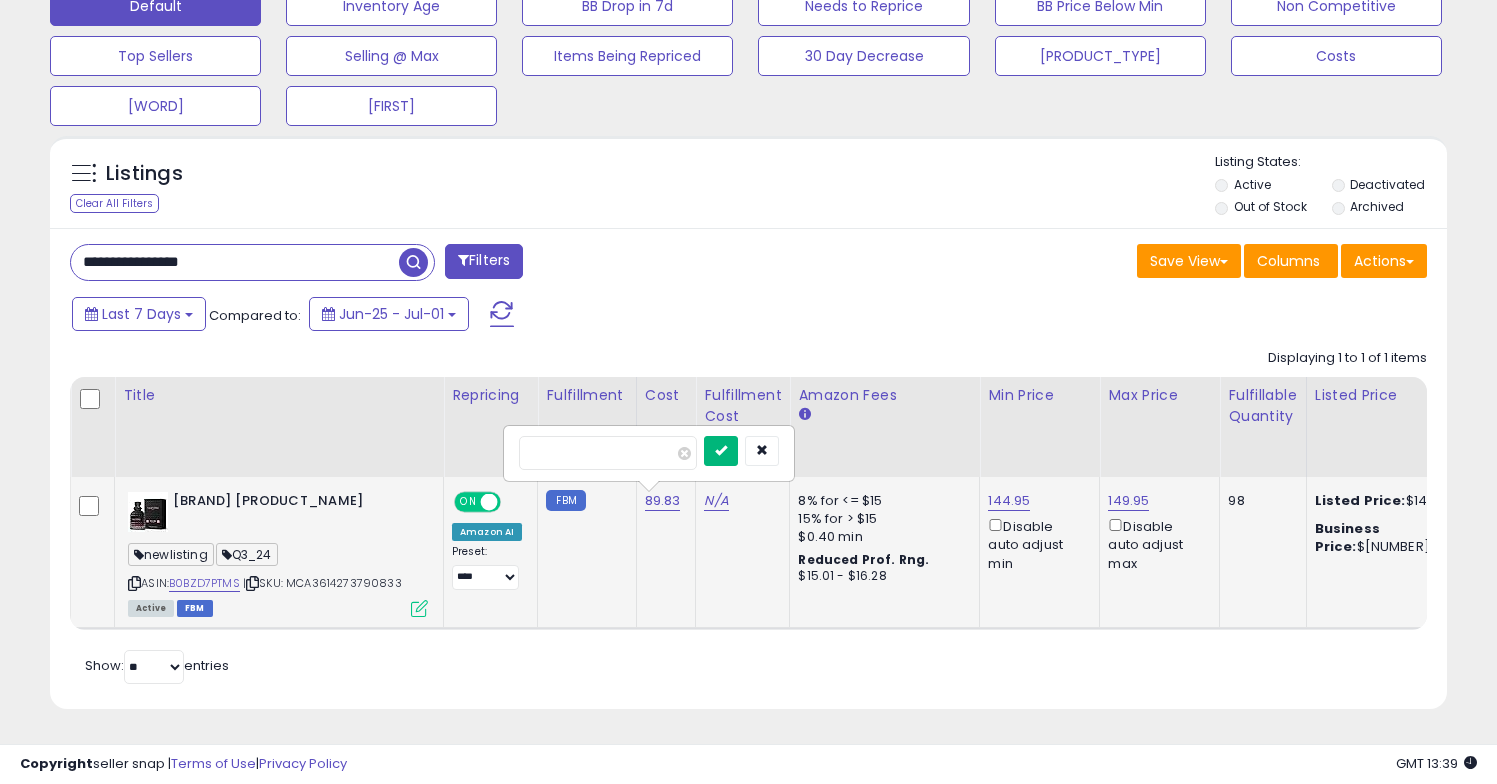 type on "*****" 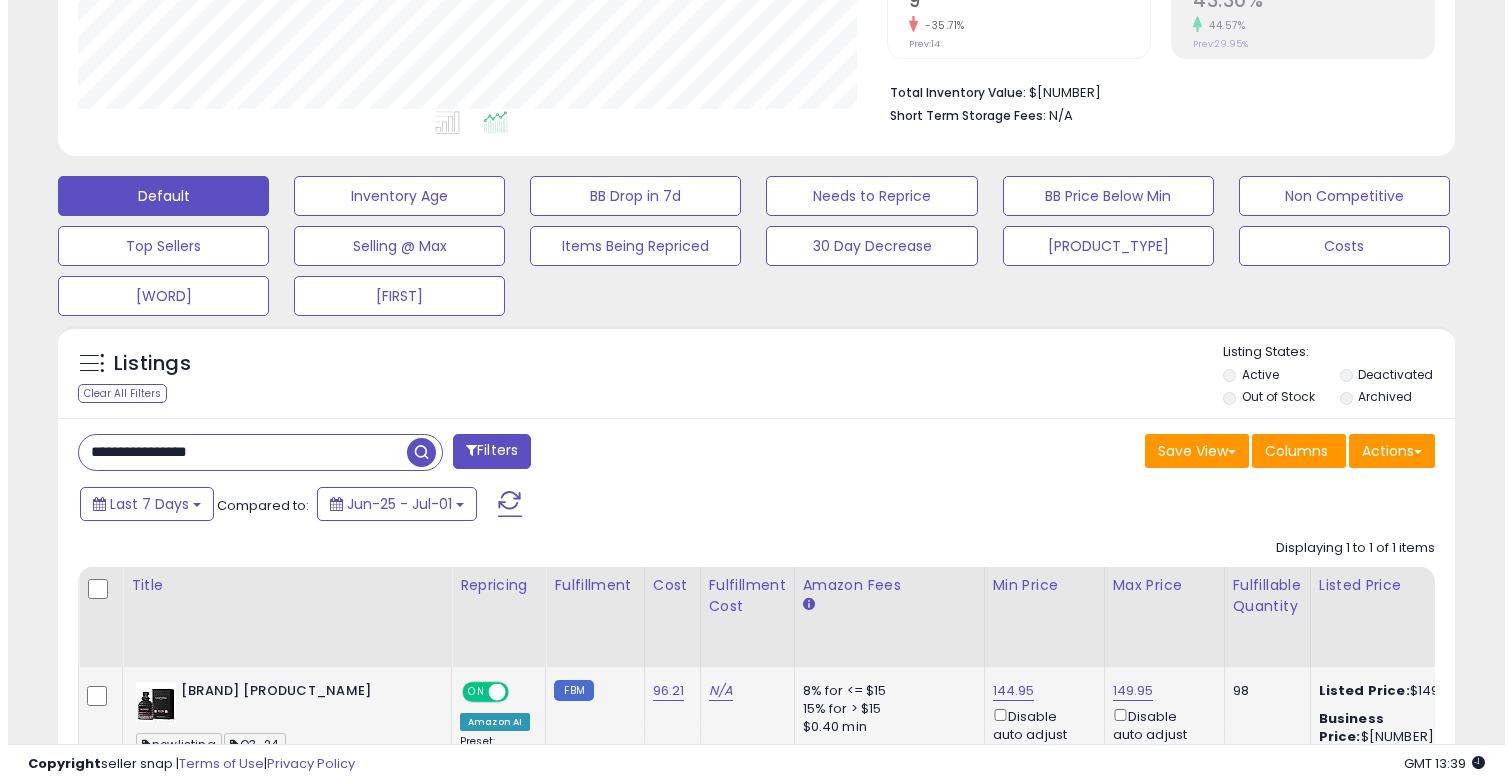 scroll, scrollTop: 448, scrollLeft: 0, axis: vertical 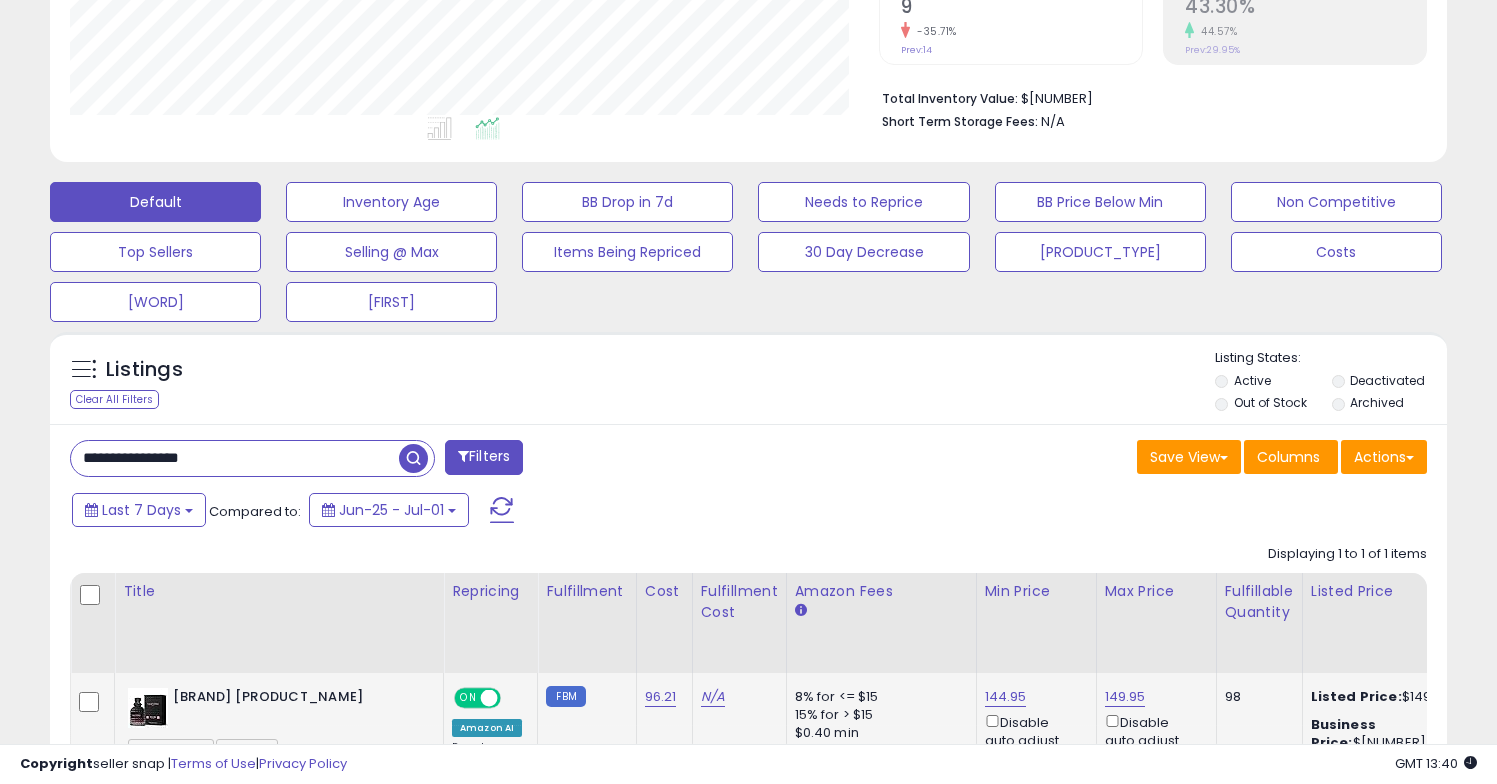 click on "**********" at bounding box center [235, 458] 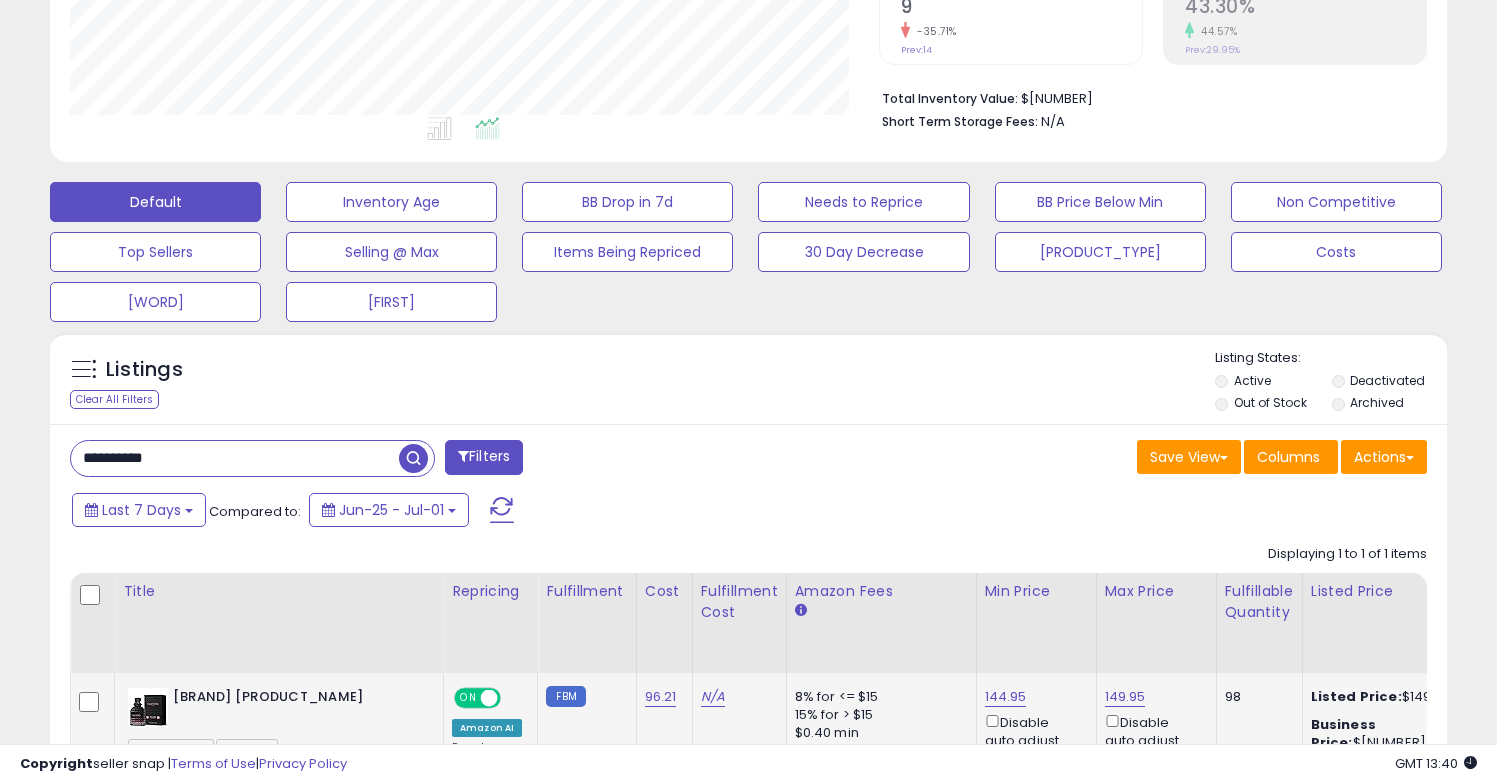 click at bounding box center [413, 458] 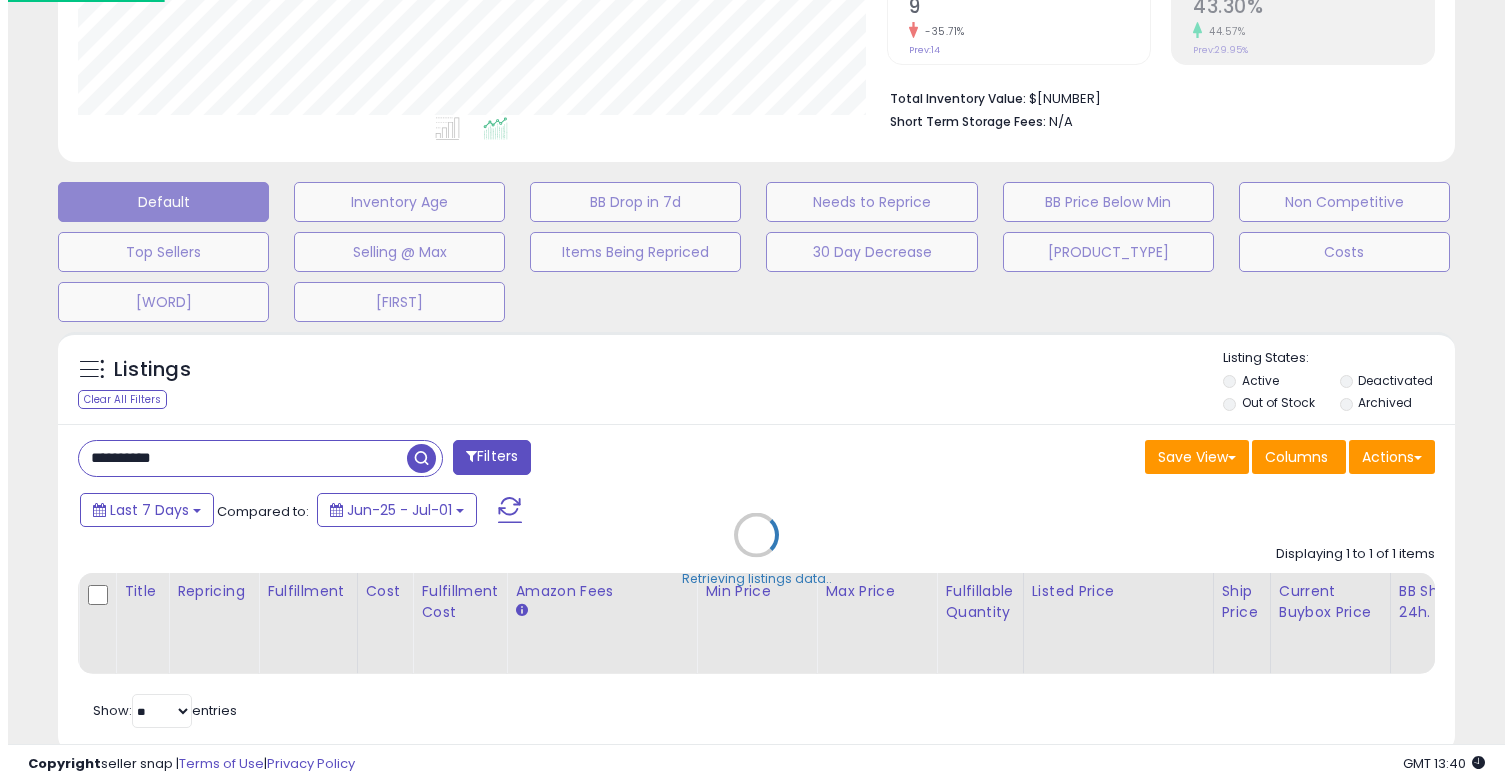 scroll, scrollTop: 999590, scrollLeft: 999182, axis: both 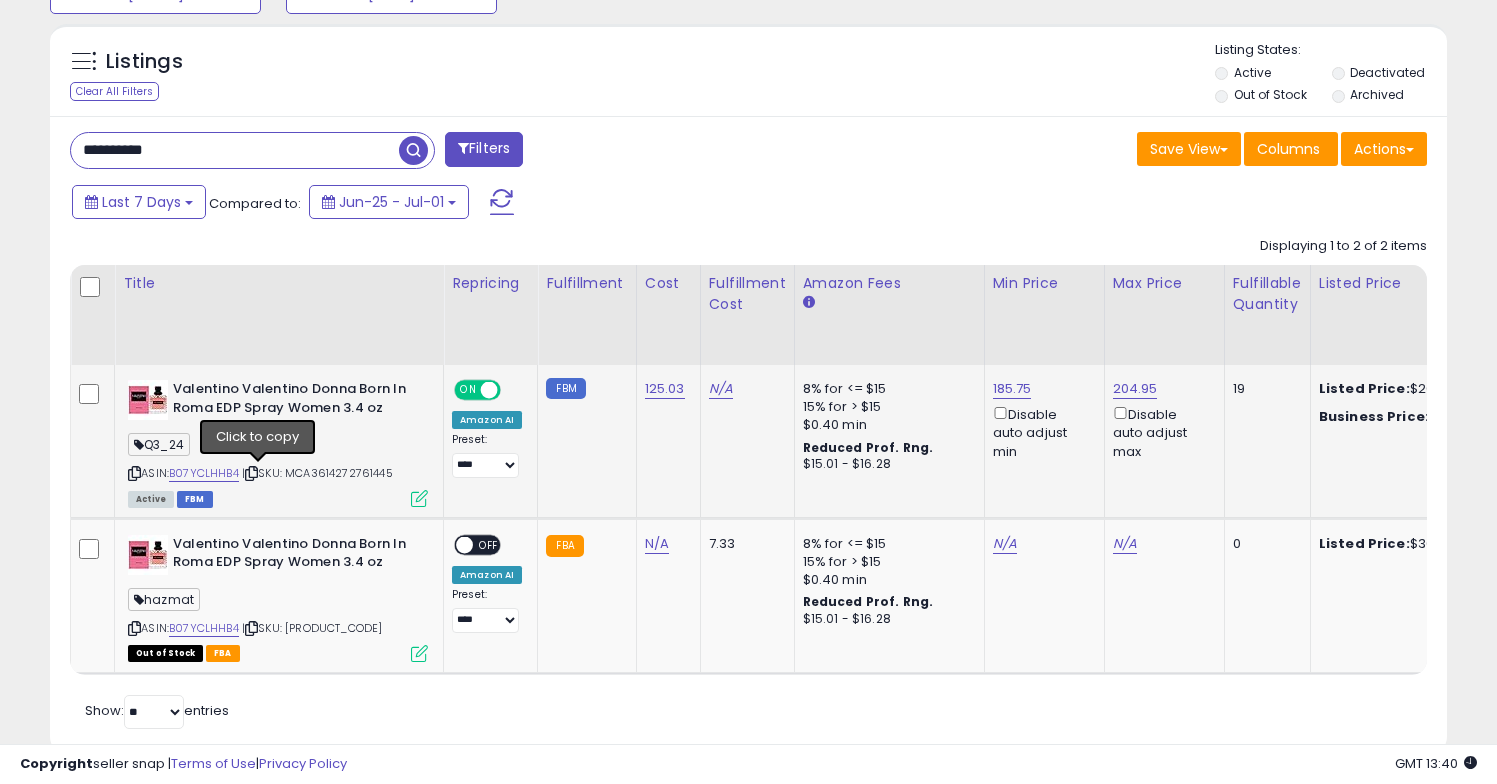 click at bounding box center (251, 473) 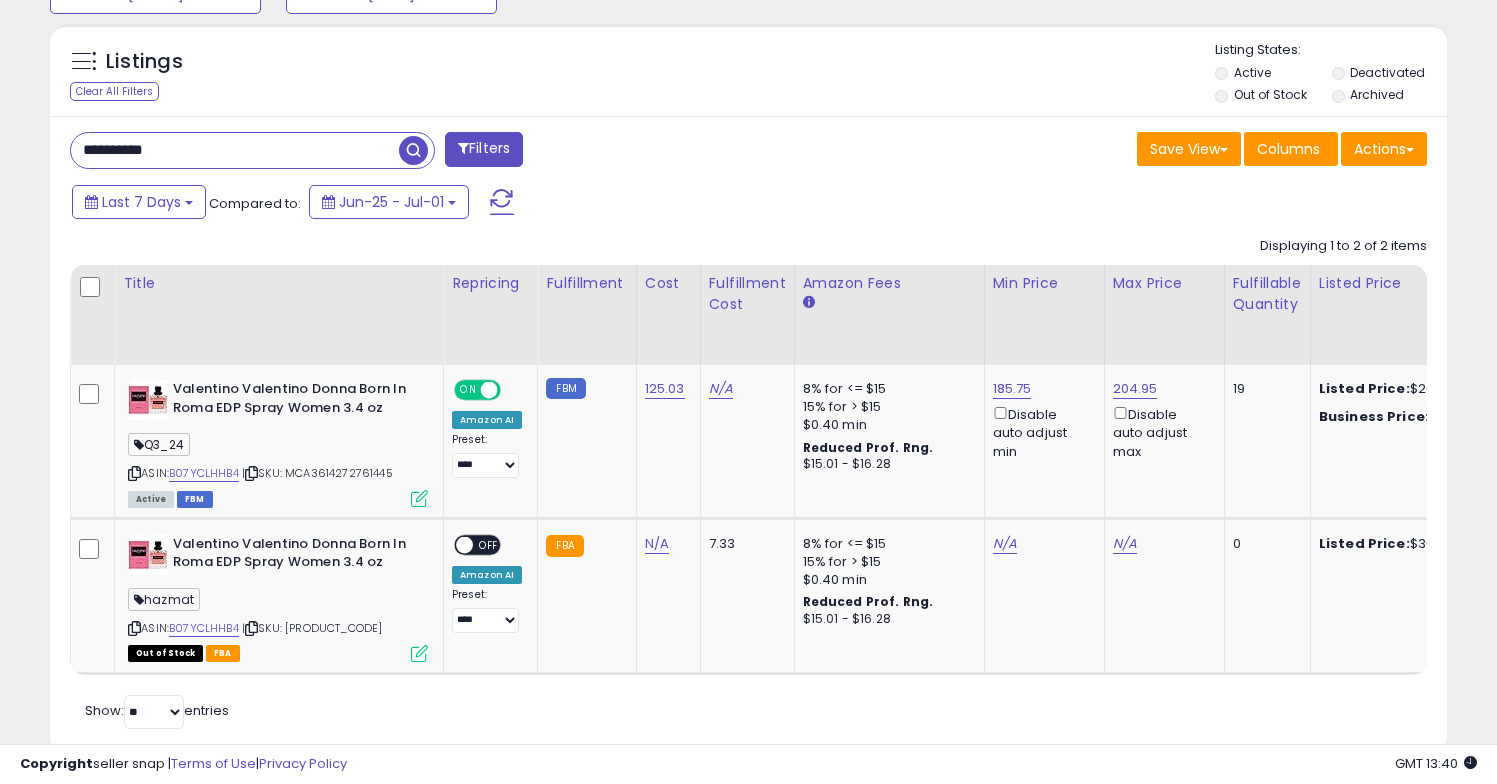 click on "**********" at bounding box center [235, 150] 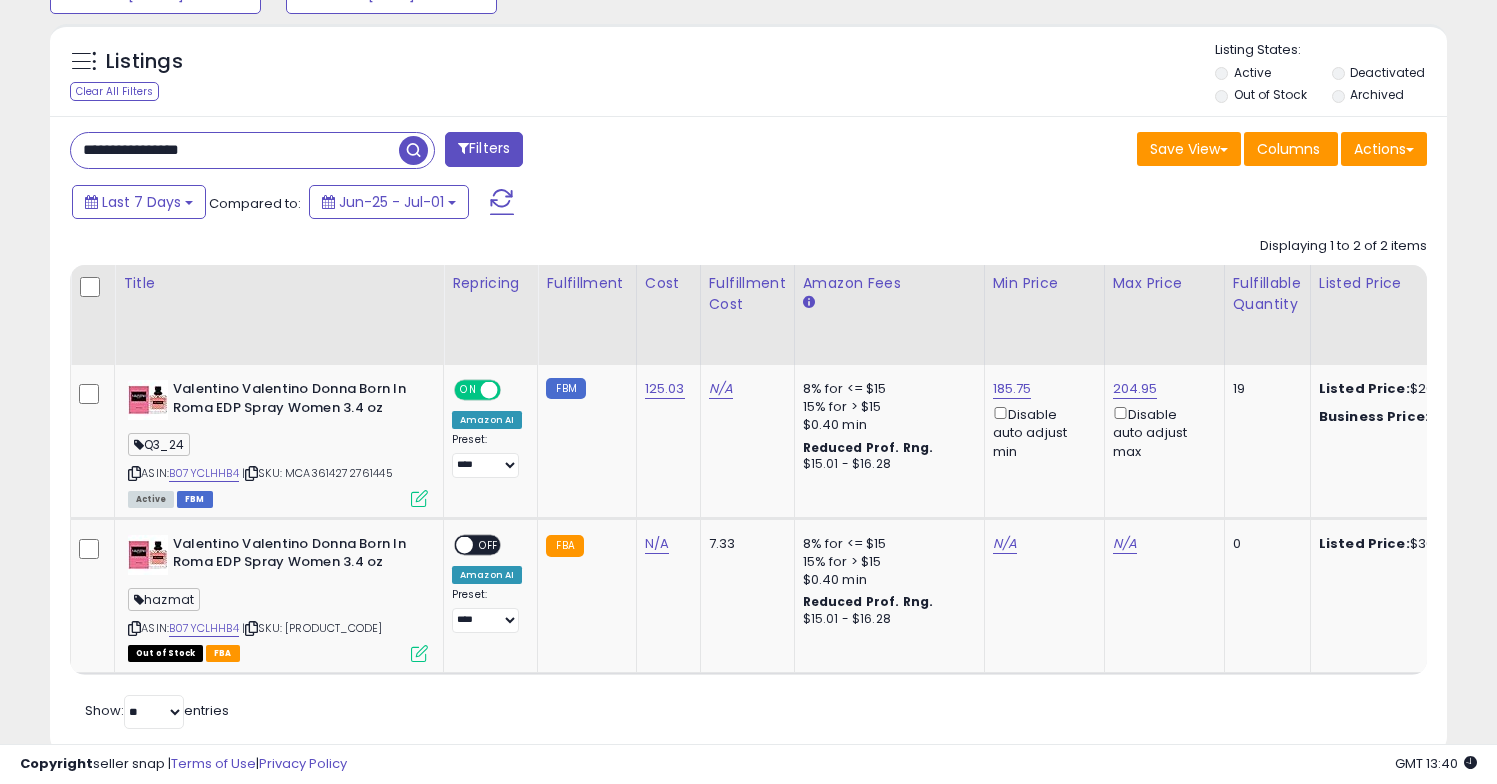 type on "**********" 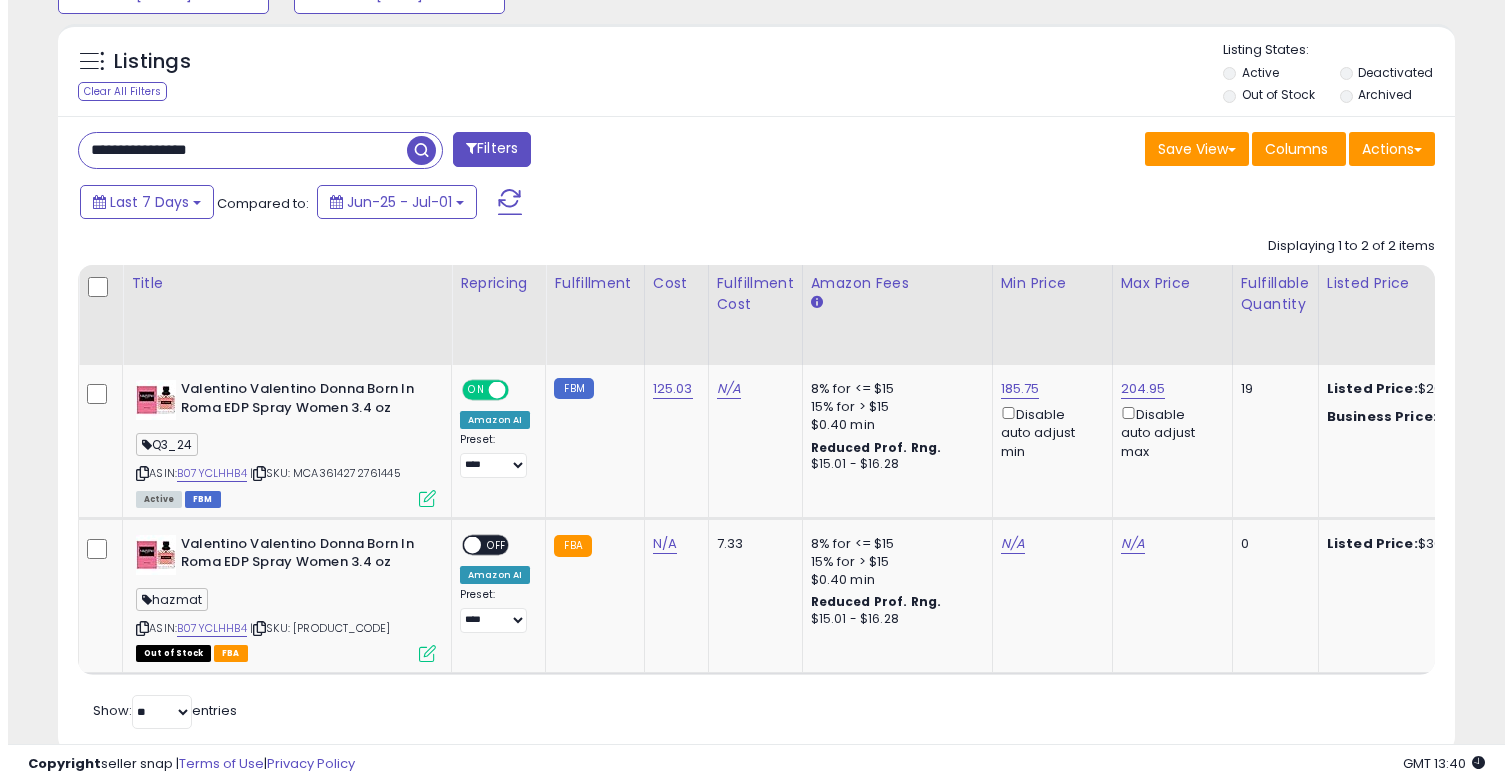 scroll, scrollTop: 507, scrollLeft: 0, axis: vertical 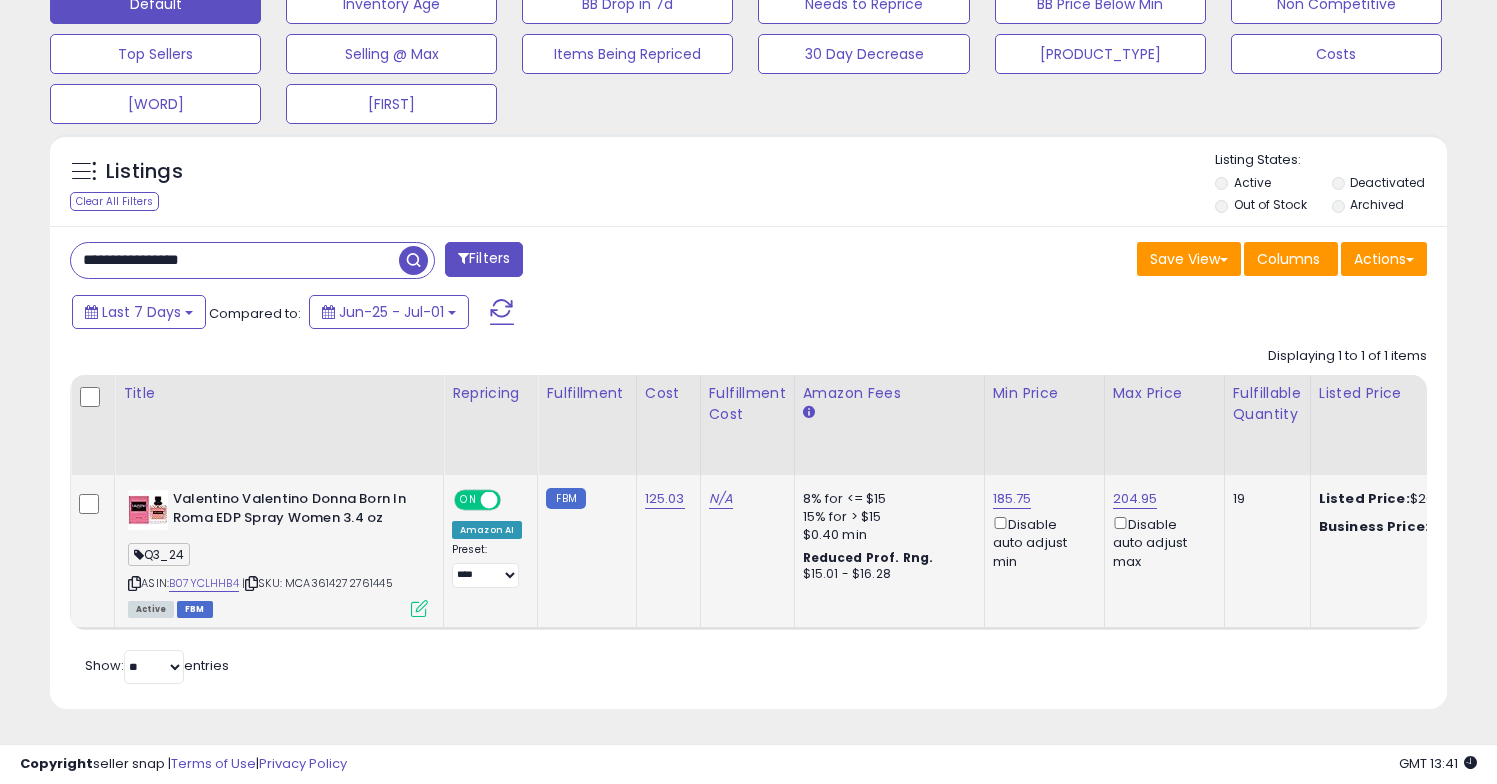 click at bounding box center (251, 583) 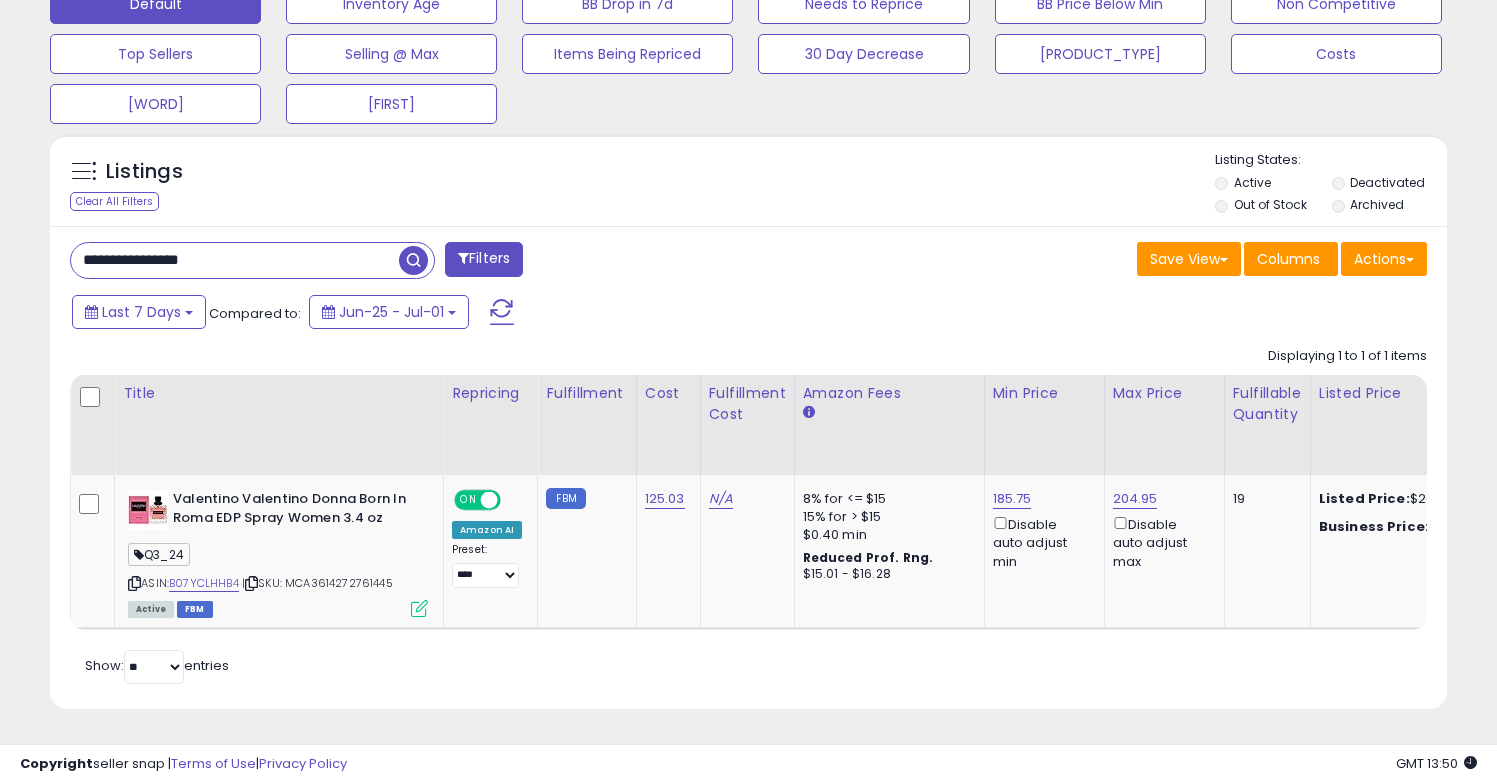 click on "**********" at bounding box center [748, 467] 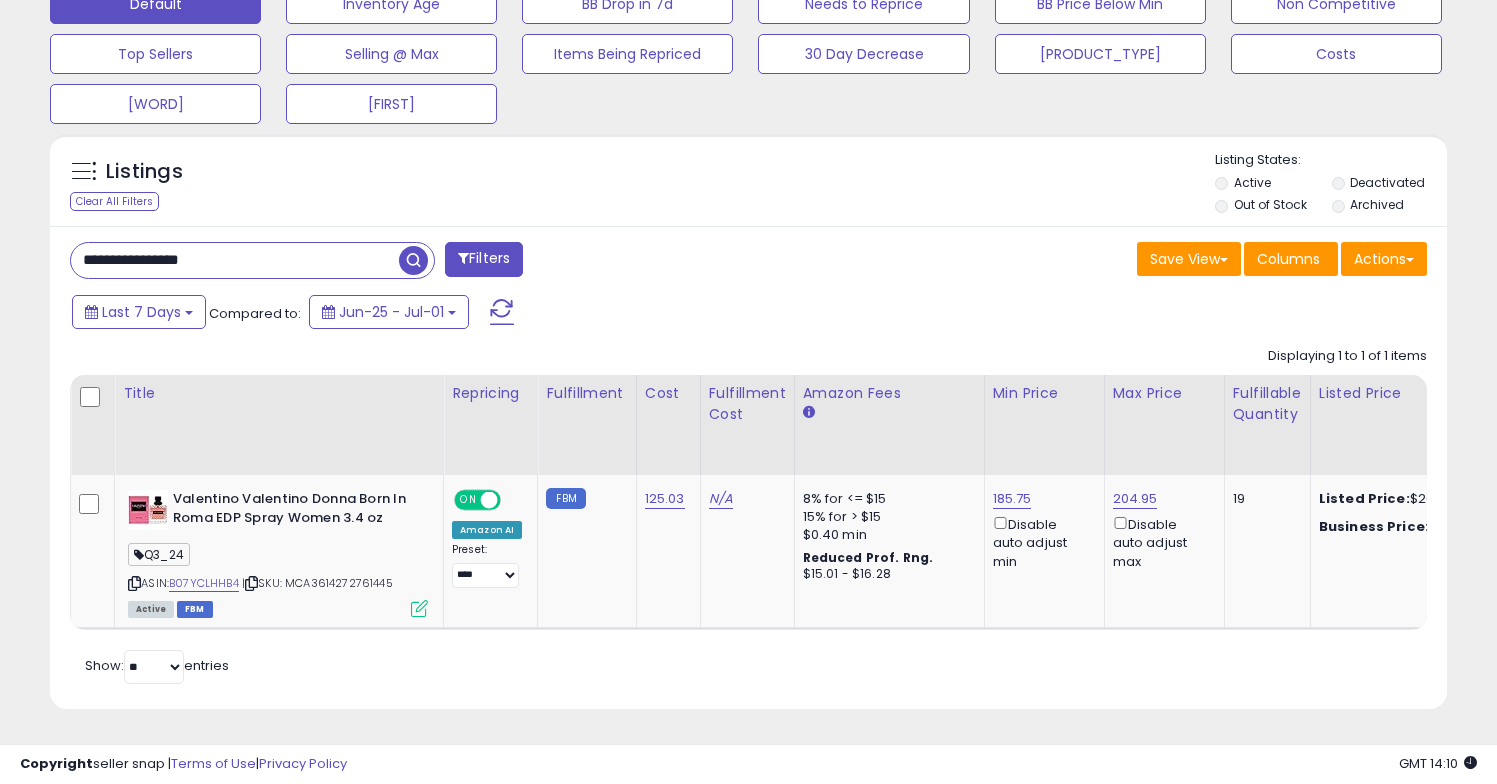 click at bounding box center [413, 260] 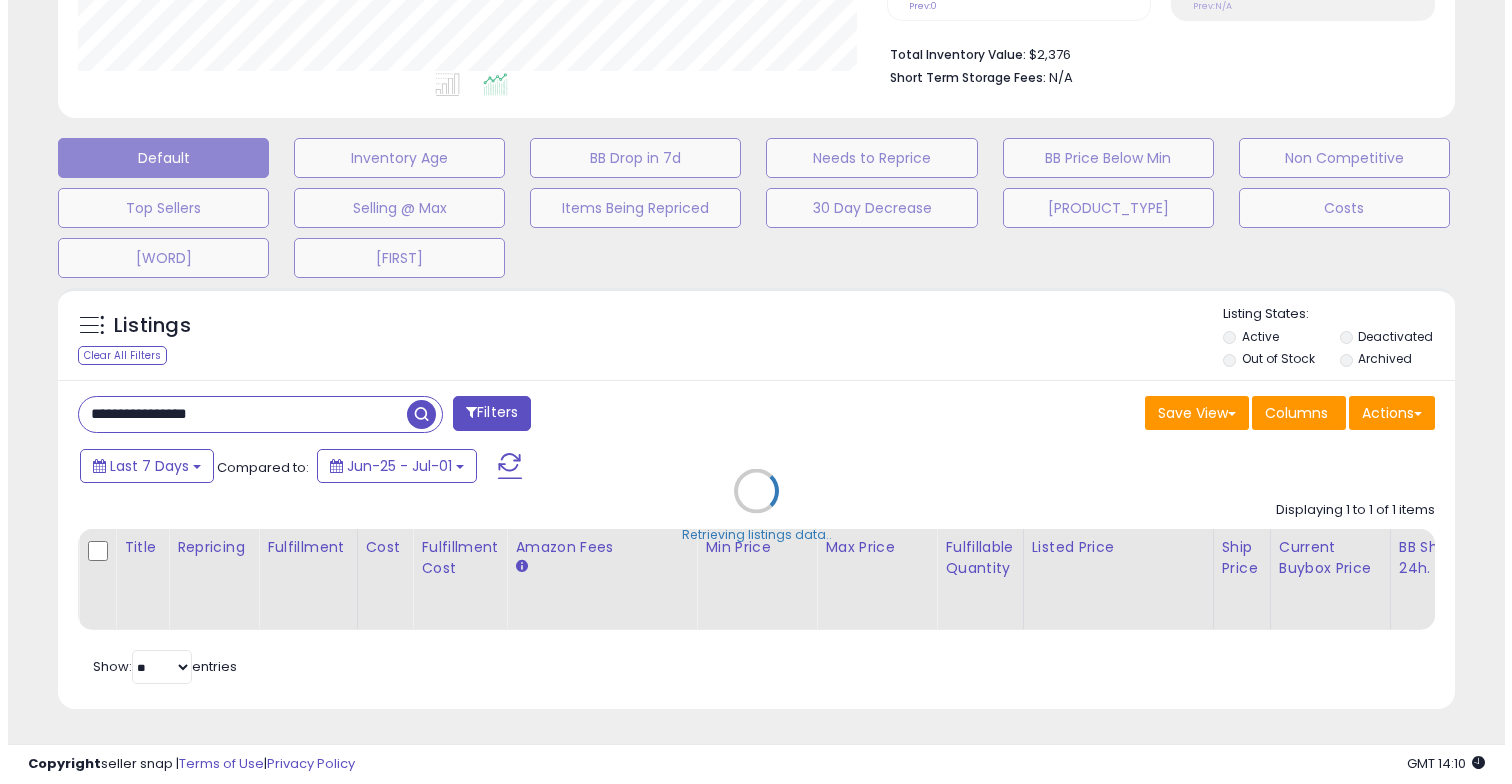 scroll, scrollTop: 507, scrollLeft: 0, axis: vertical 